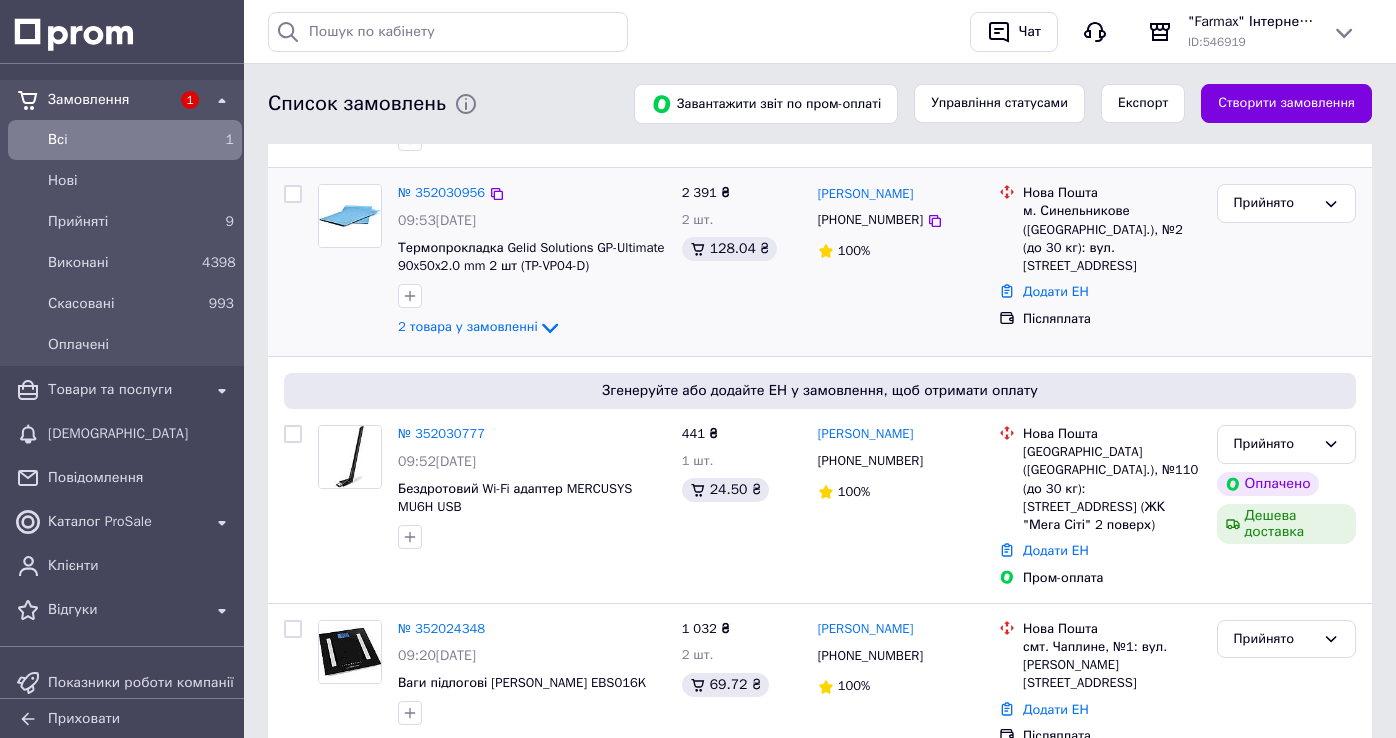scroll, scrollTop: 300, scrollLeft: 0, axis: vertical 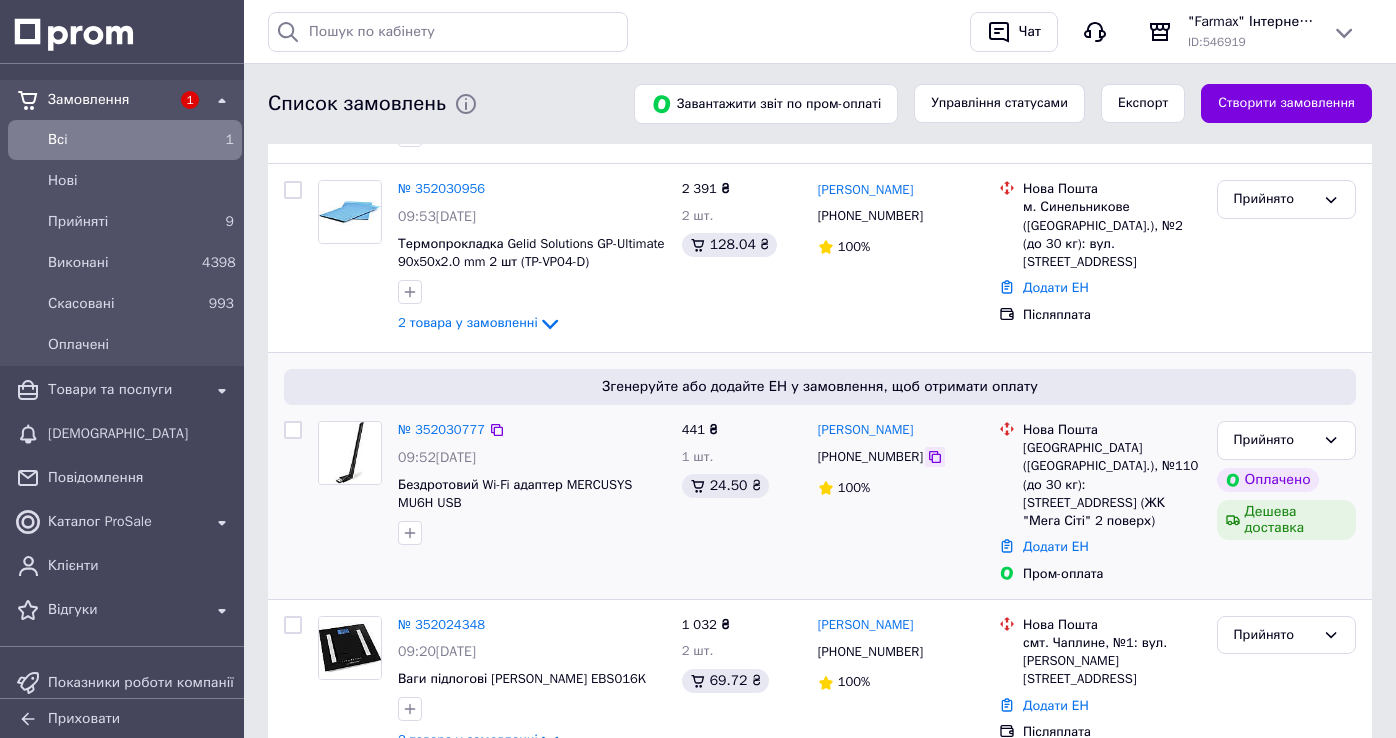 click 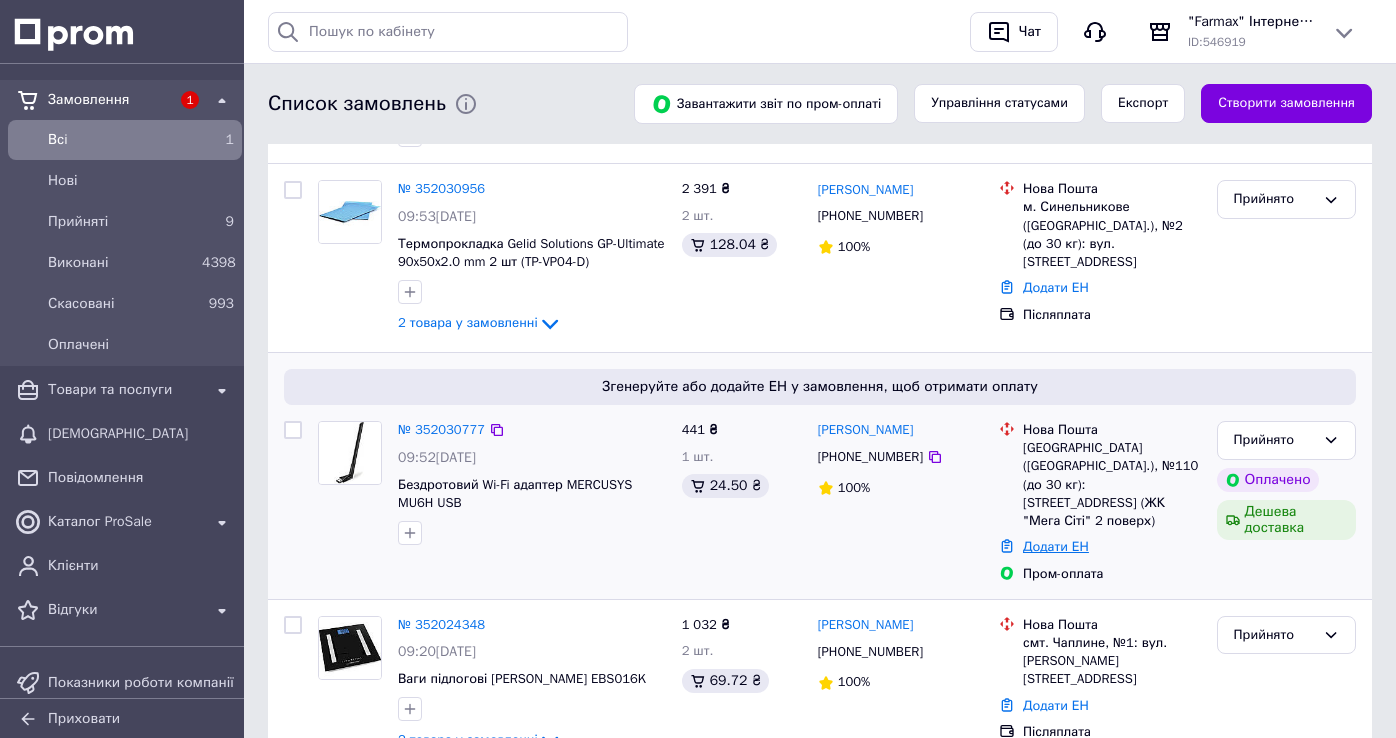 click on "Додати ЕН" at bounding box center [1056, 546] 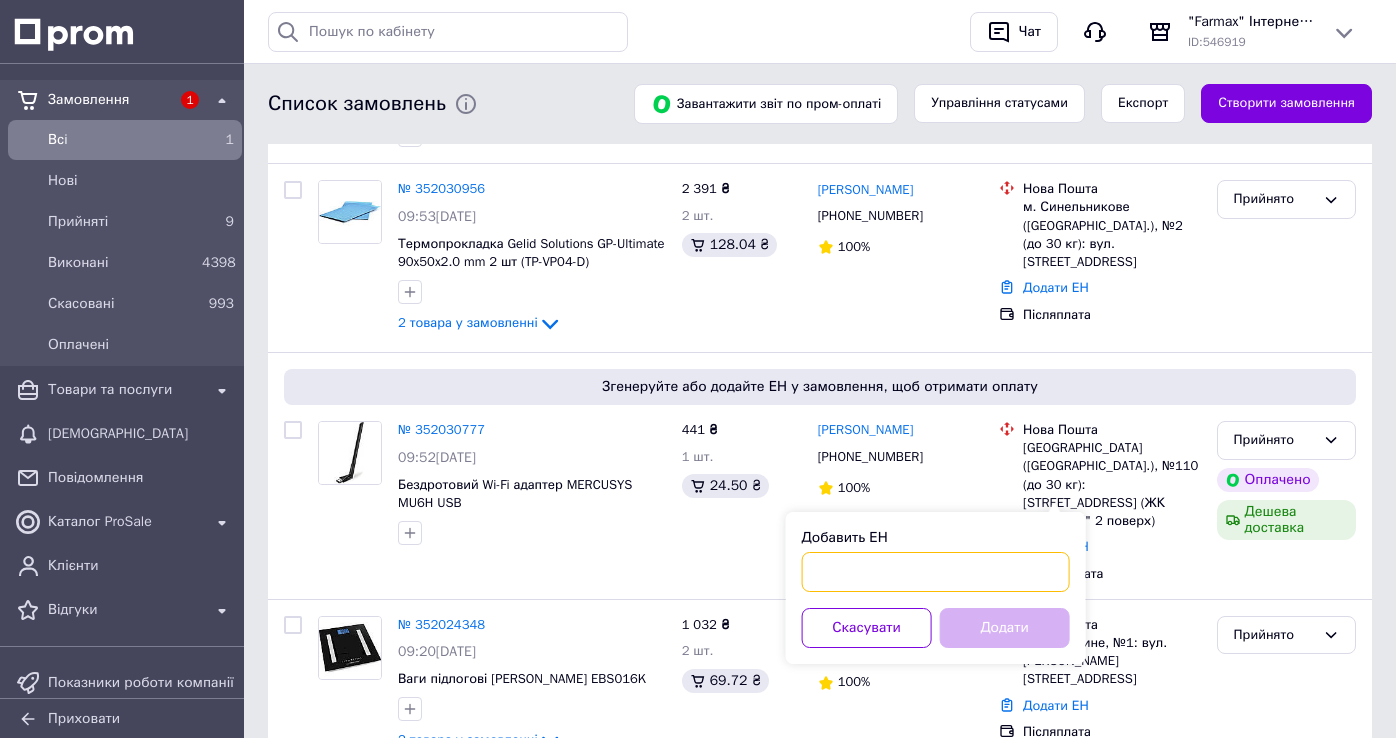 click on "Добавить ЕН" at bounding box center [936, 572] 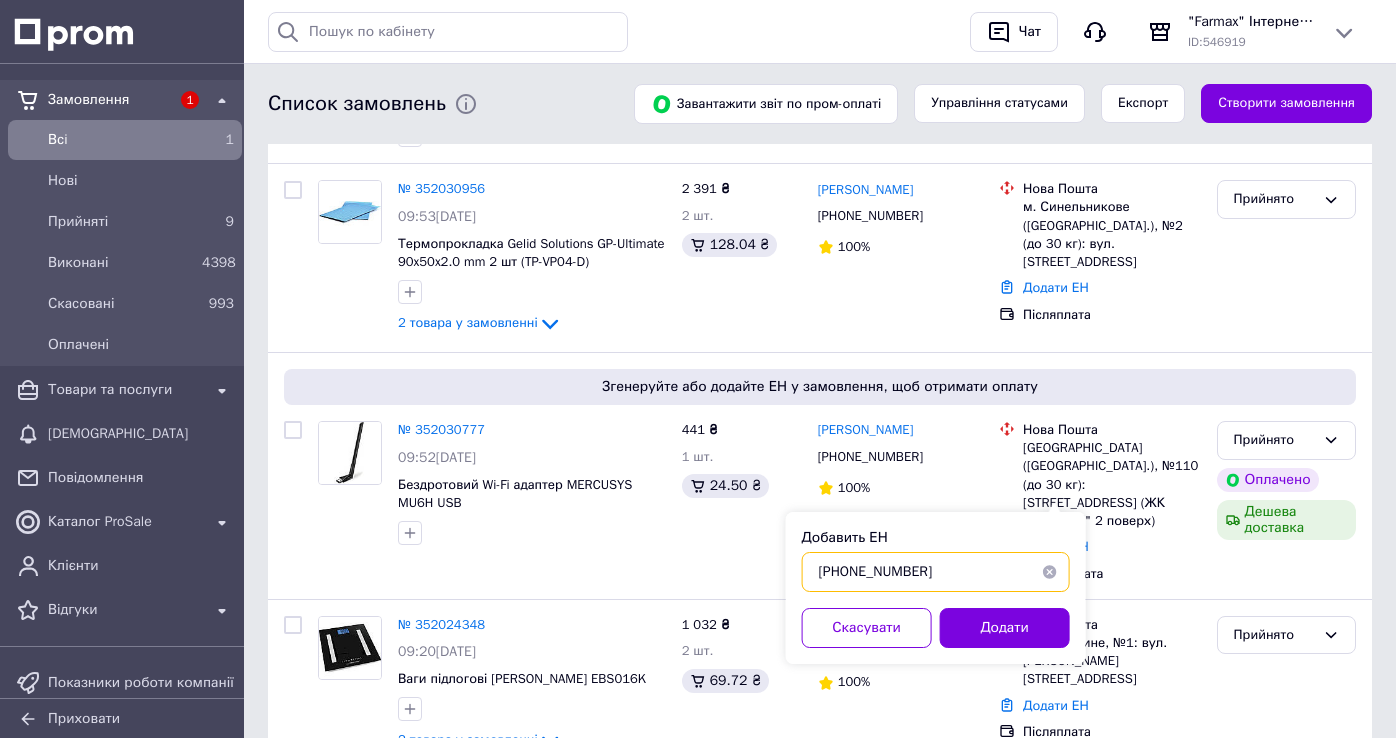 type on "[PHONE_NUMBER]" 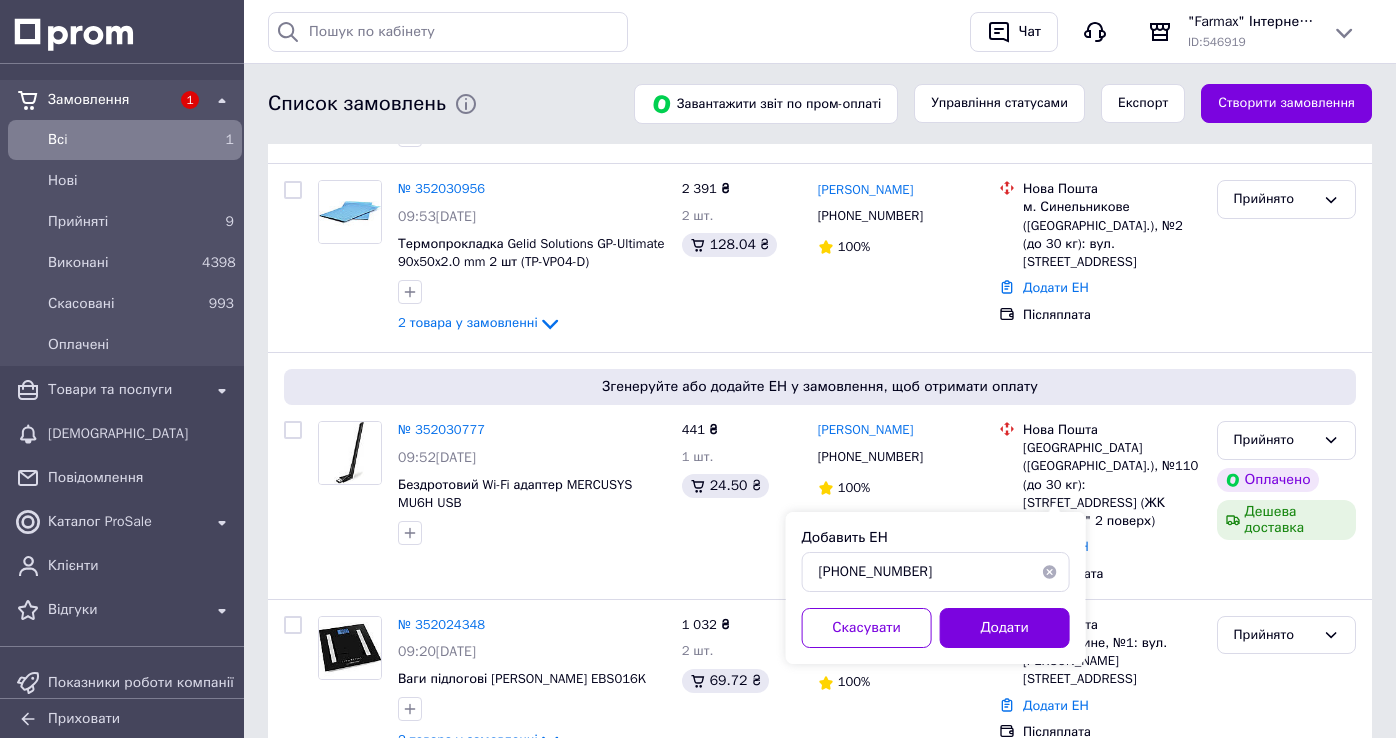 click at bounding box center (1050, 572) 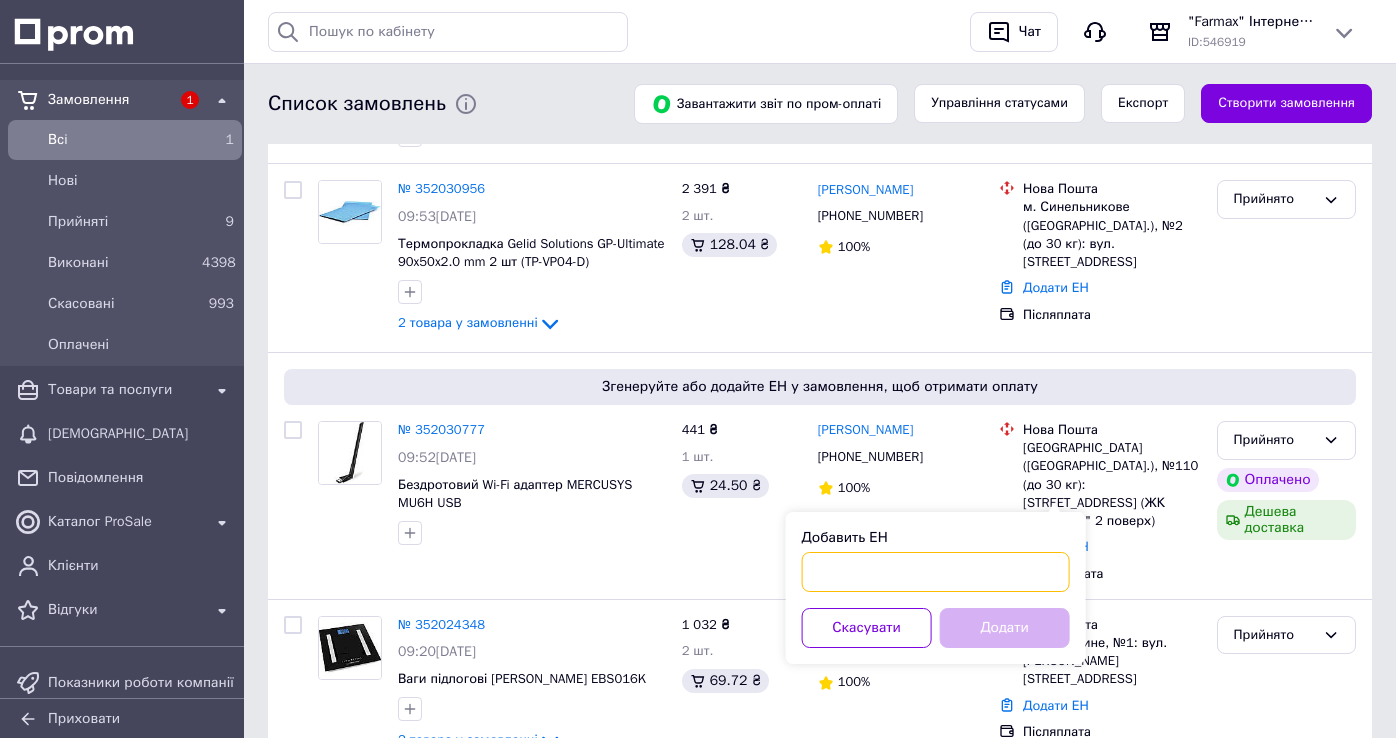 paste on "20400466245431" 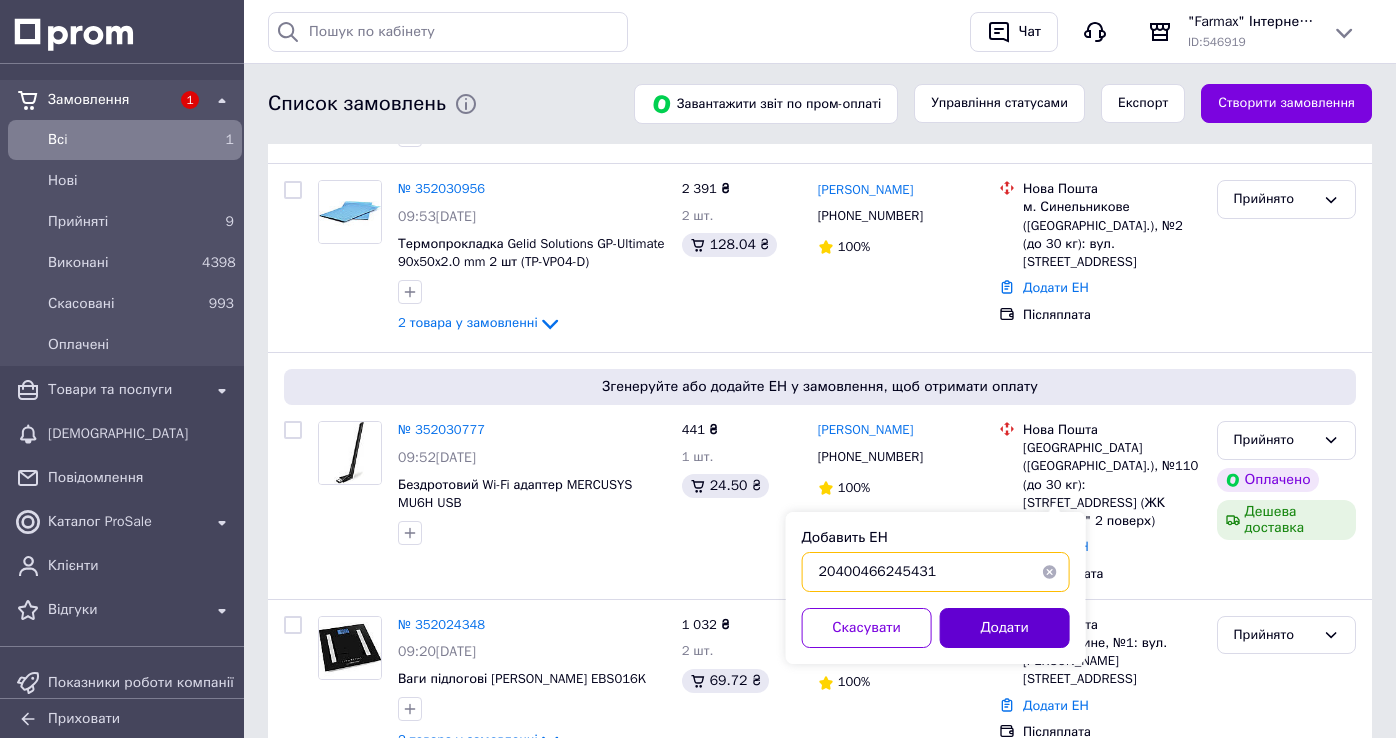 type on "20400466245431" 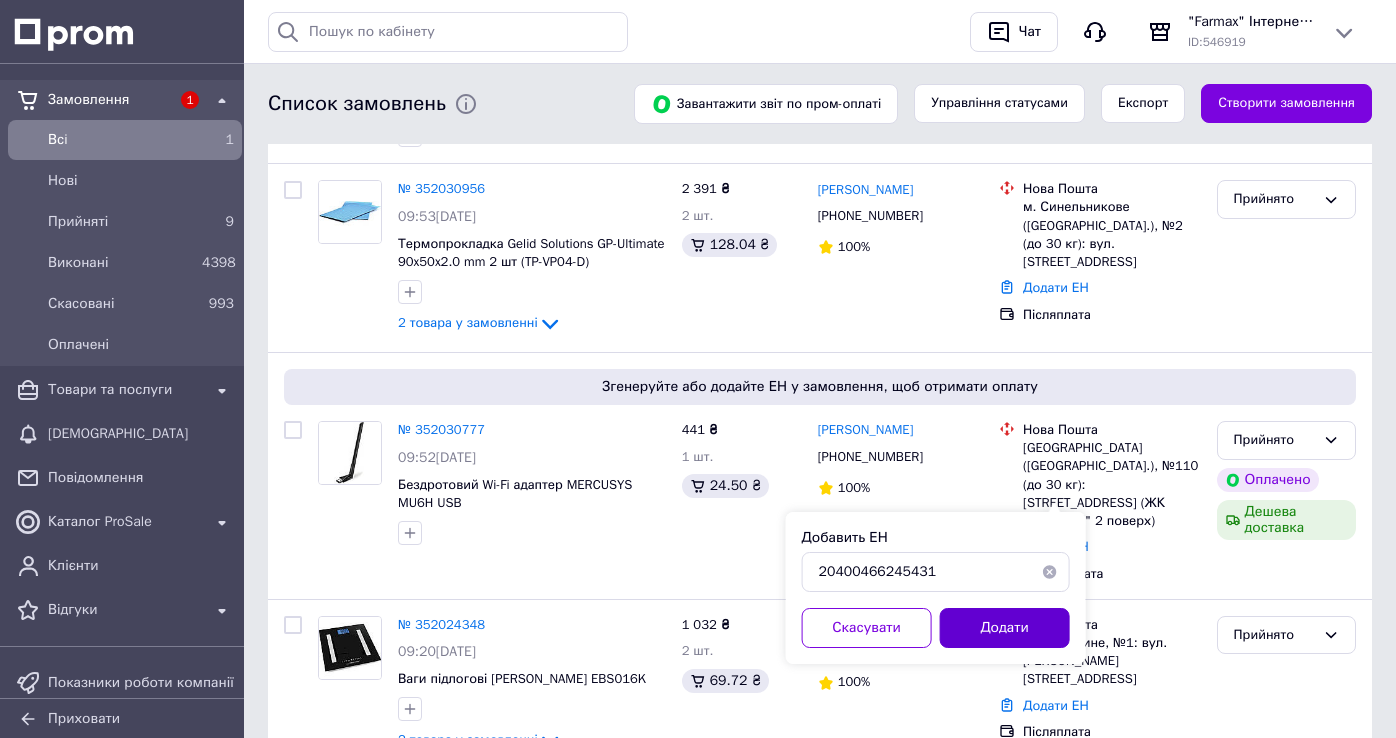 click on "Додати" at bounding box center (1005, 628) 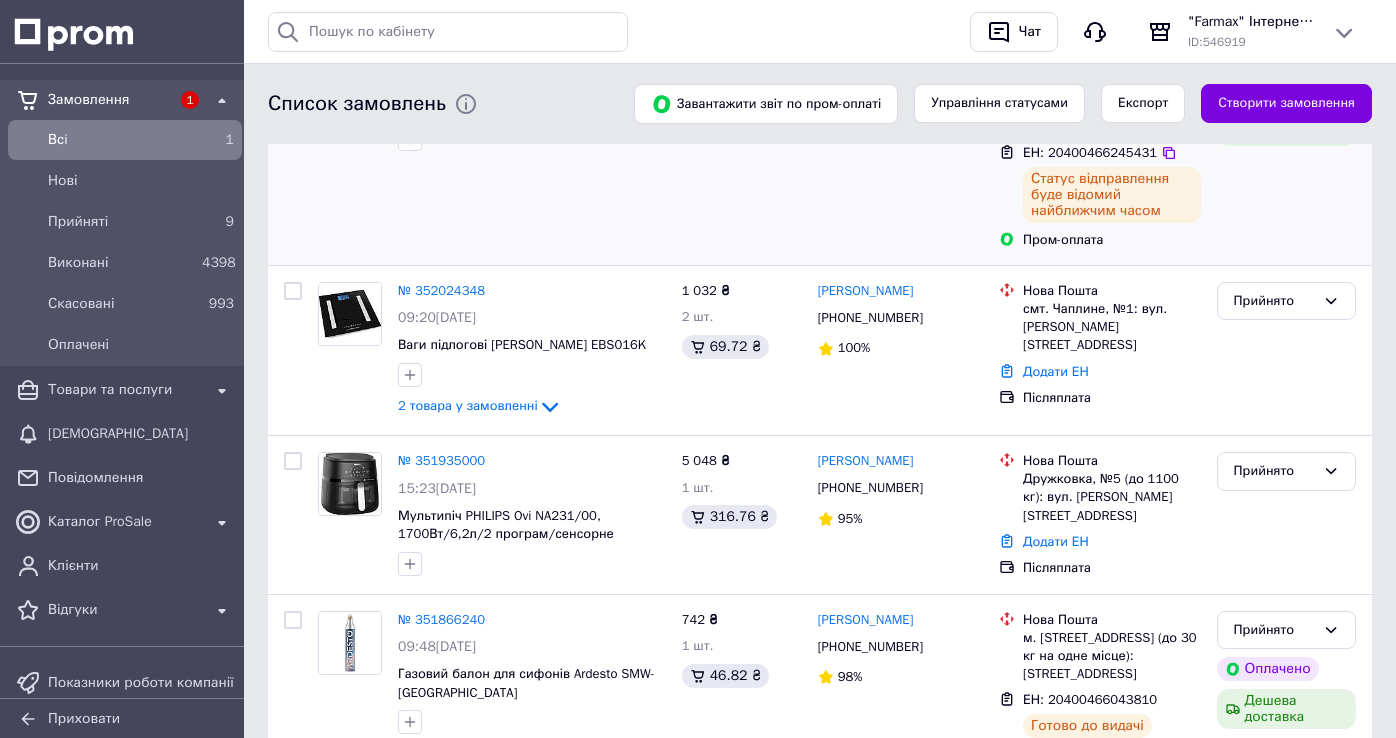scroll, scrollTop: 700, scrollLeft: 0, axis: vertical 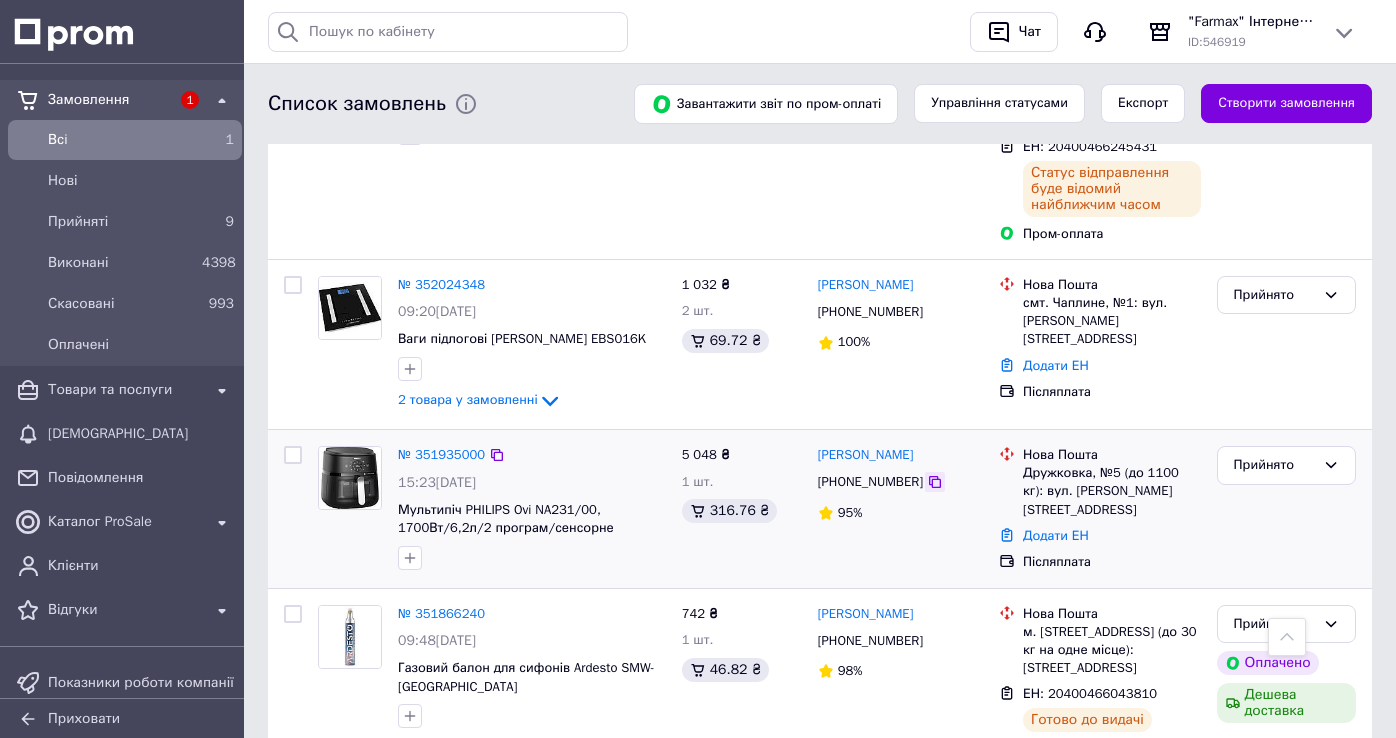 click 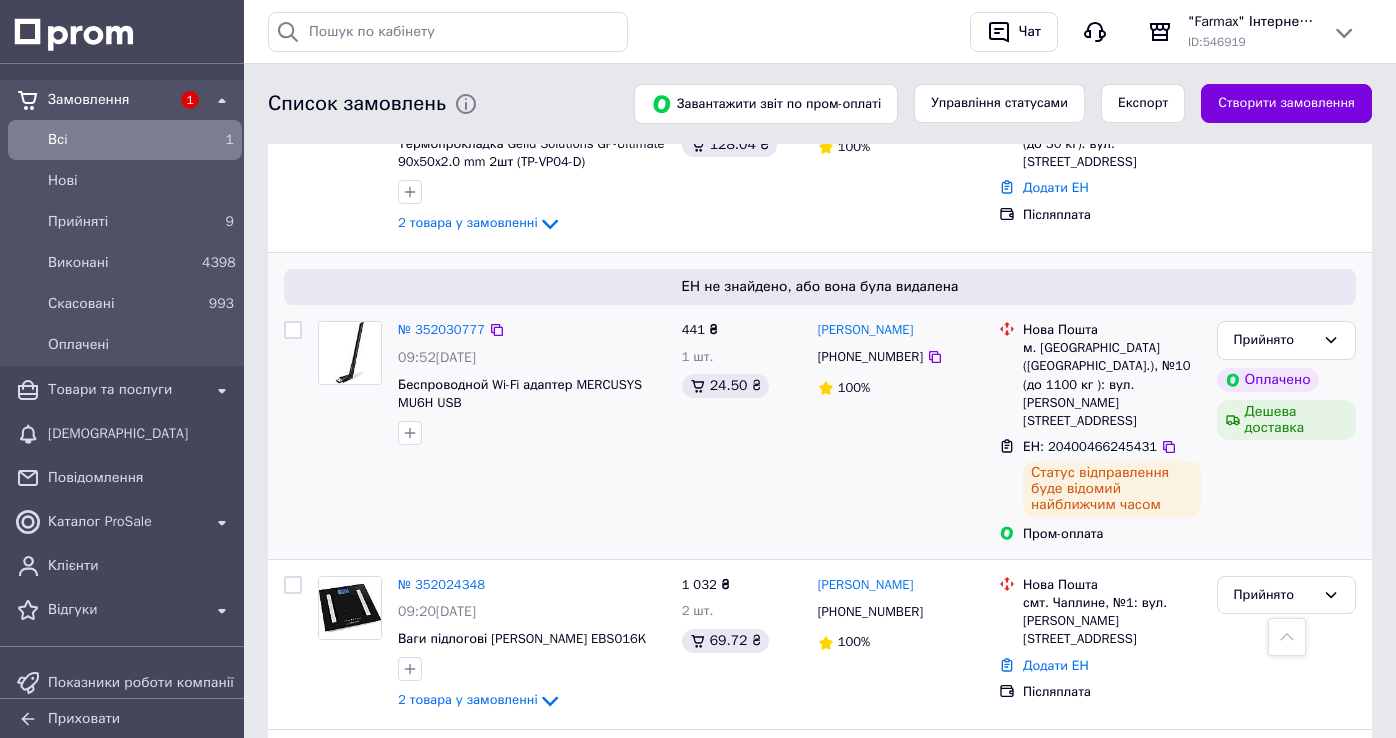 scroll, scrollTop: 500, scrollLeft: 0, axis: vertical 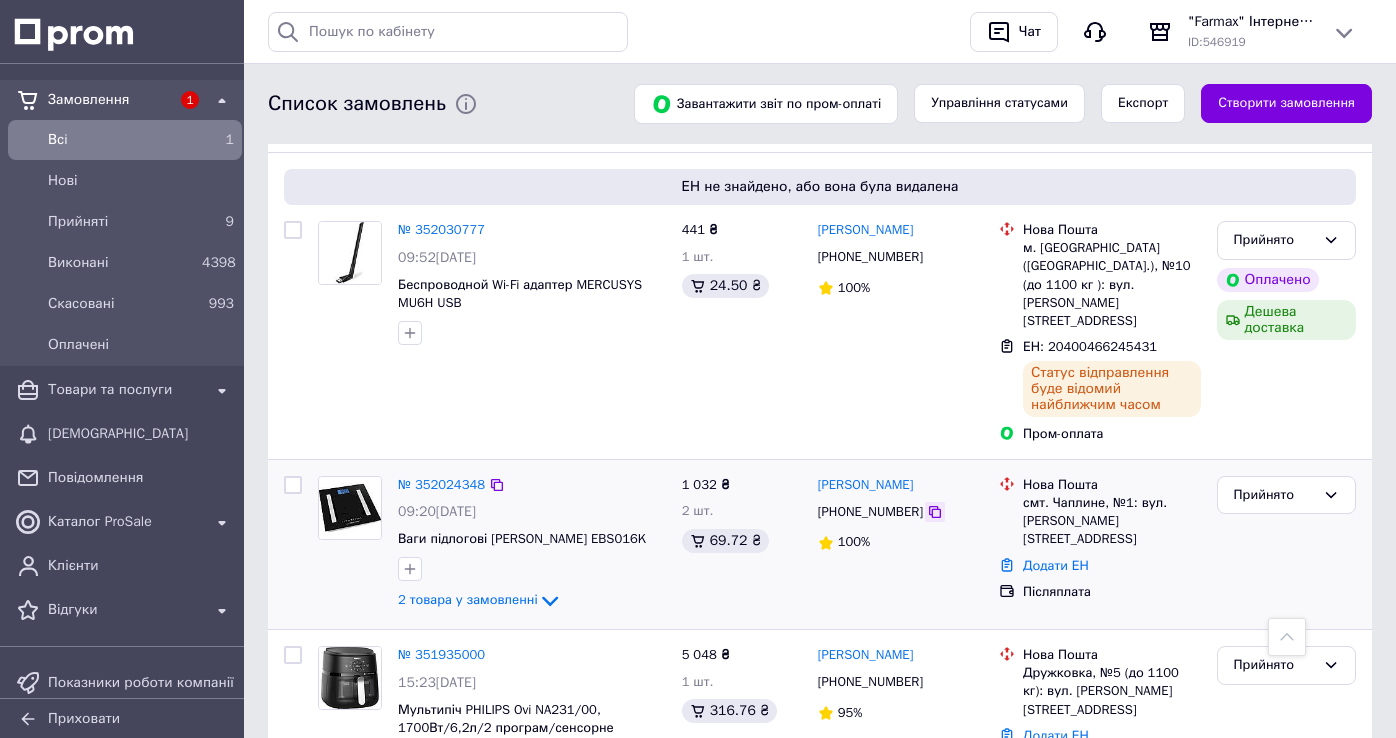 click 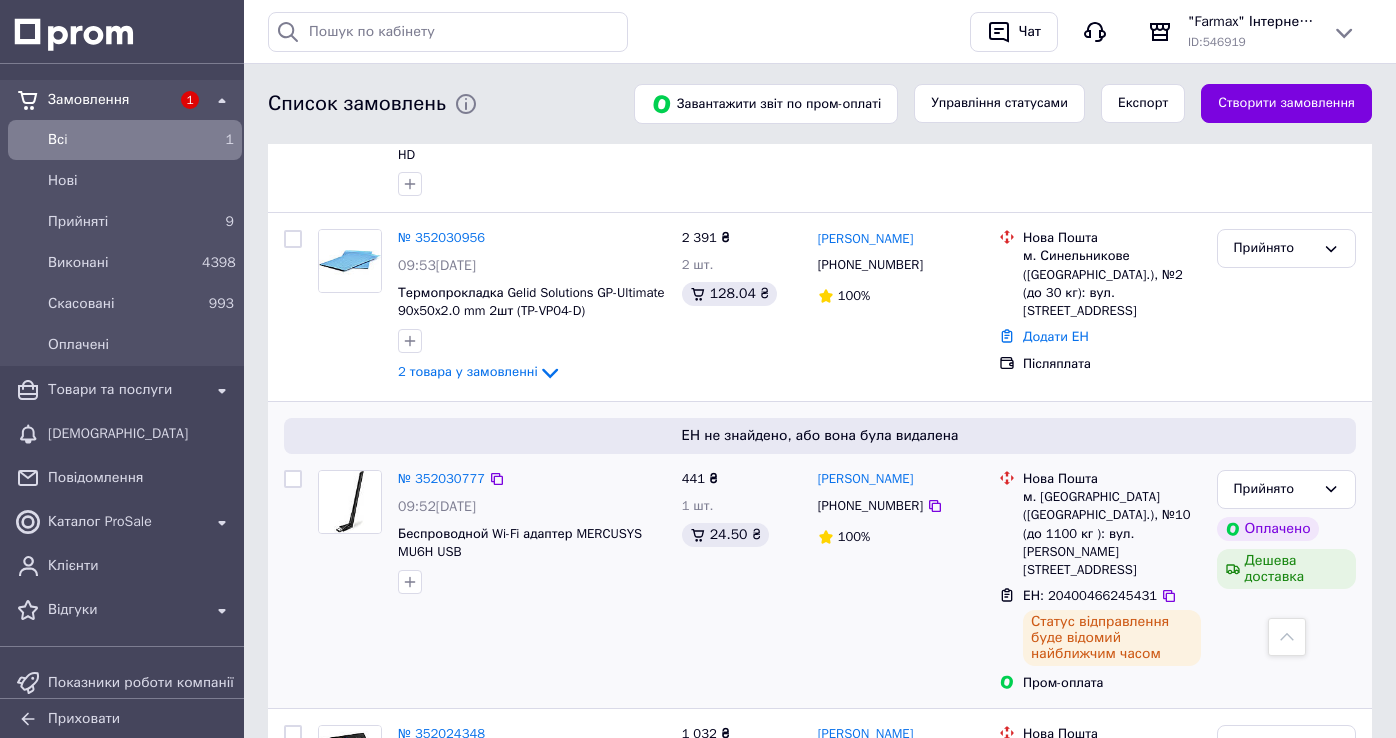 scroll, scrollTop: 200, scrollLeft: 0, axis: vertical 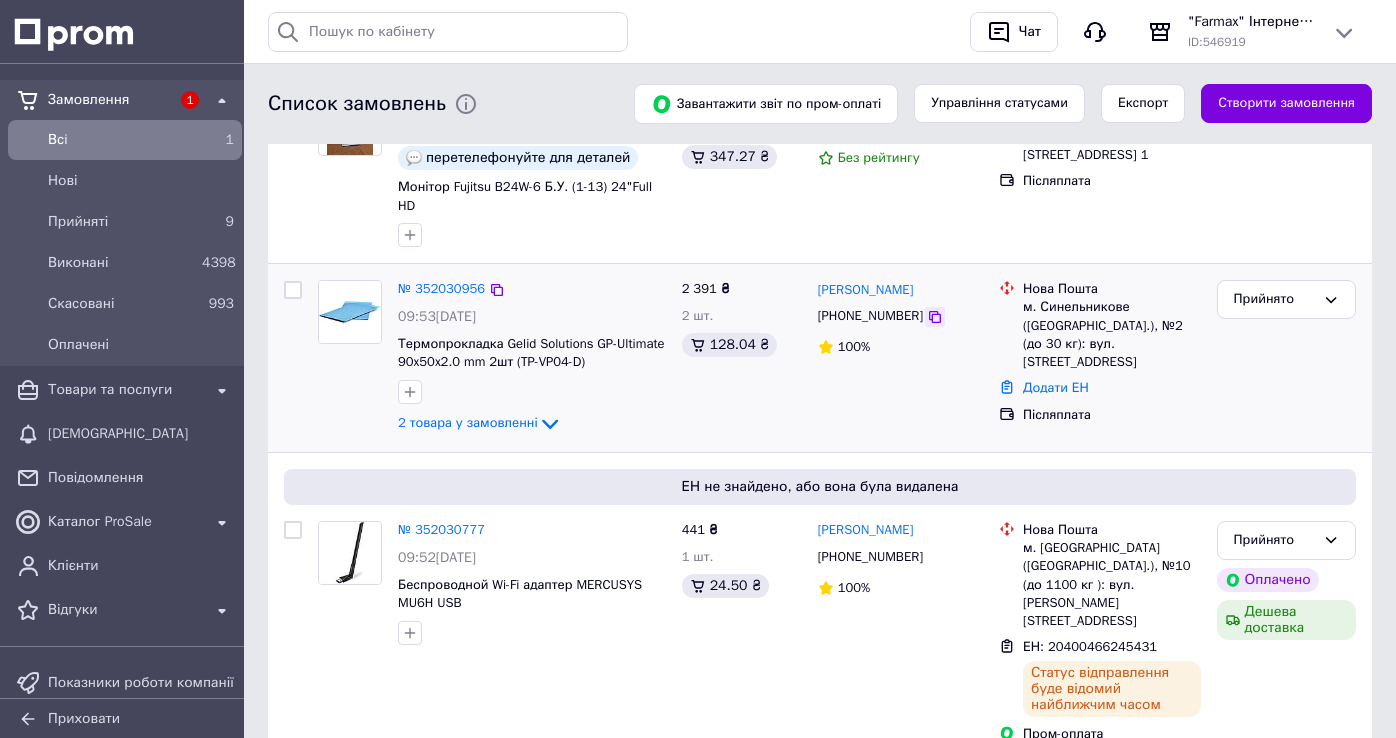 click 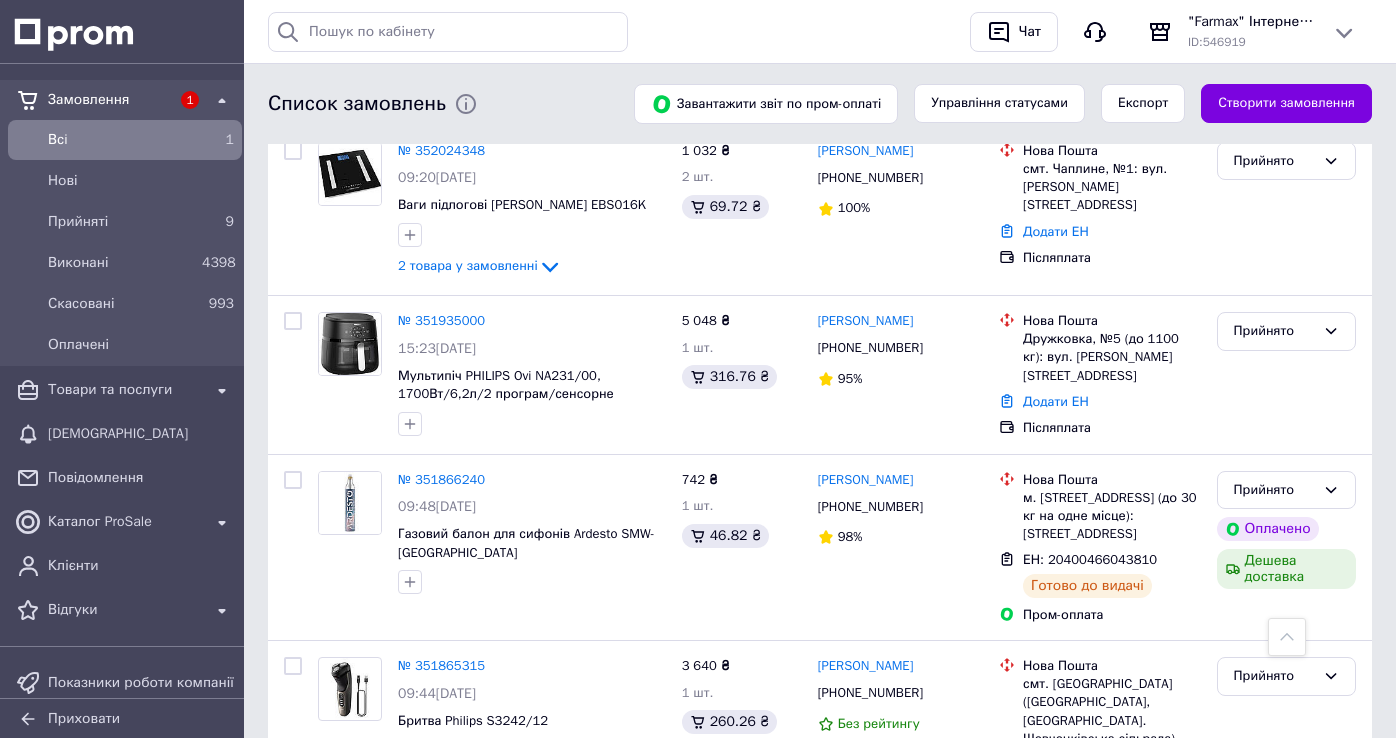scroll, scrollTop: 1200, scrollLeft: 0, axis: vertical 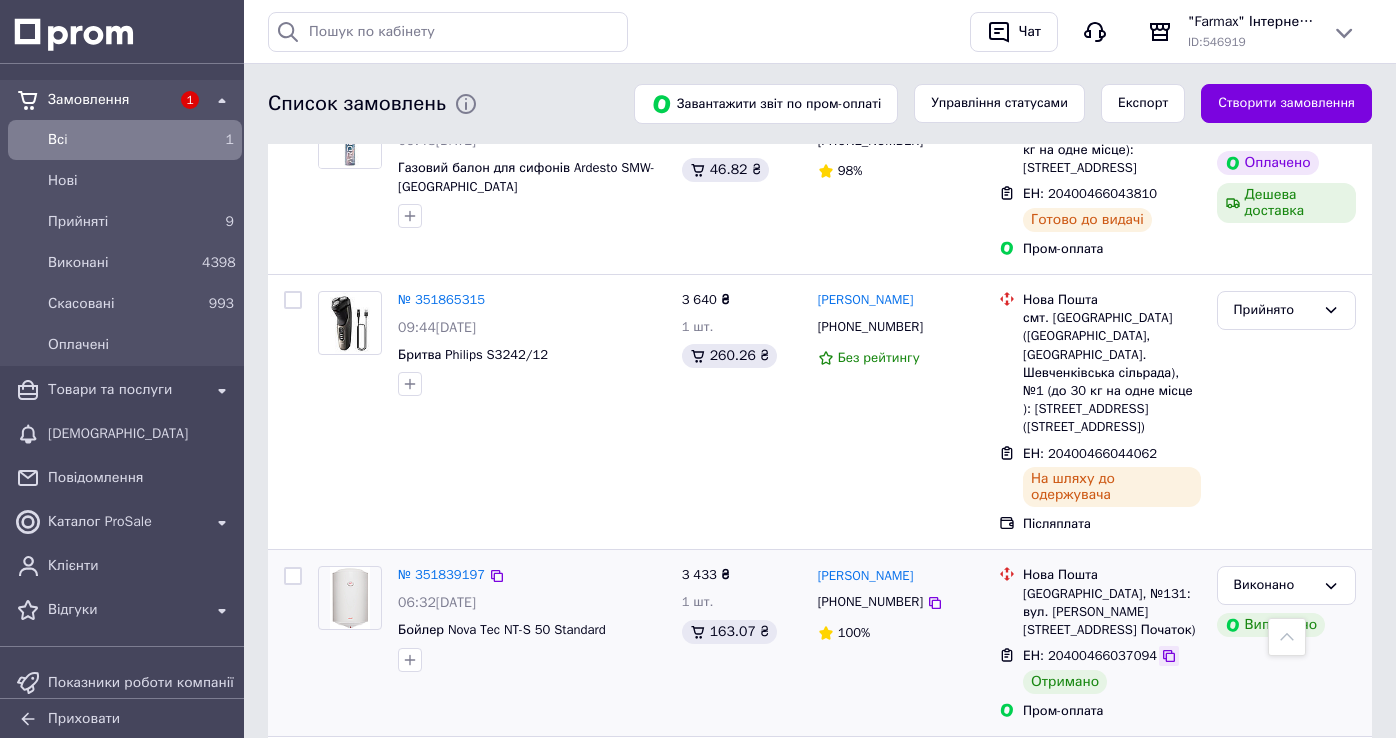 click 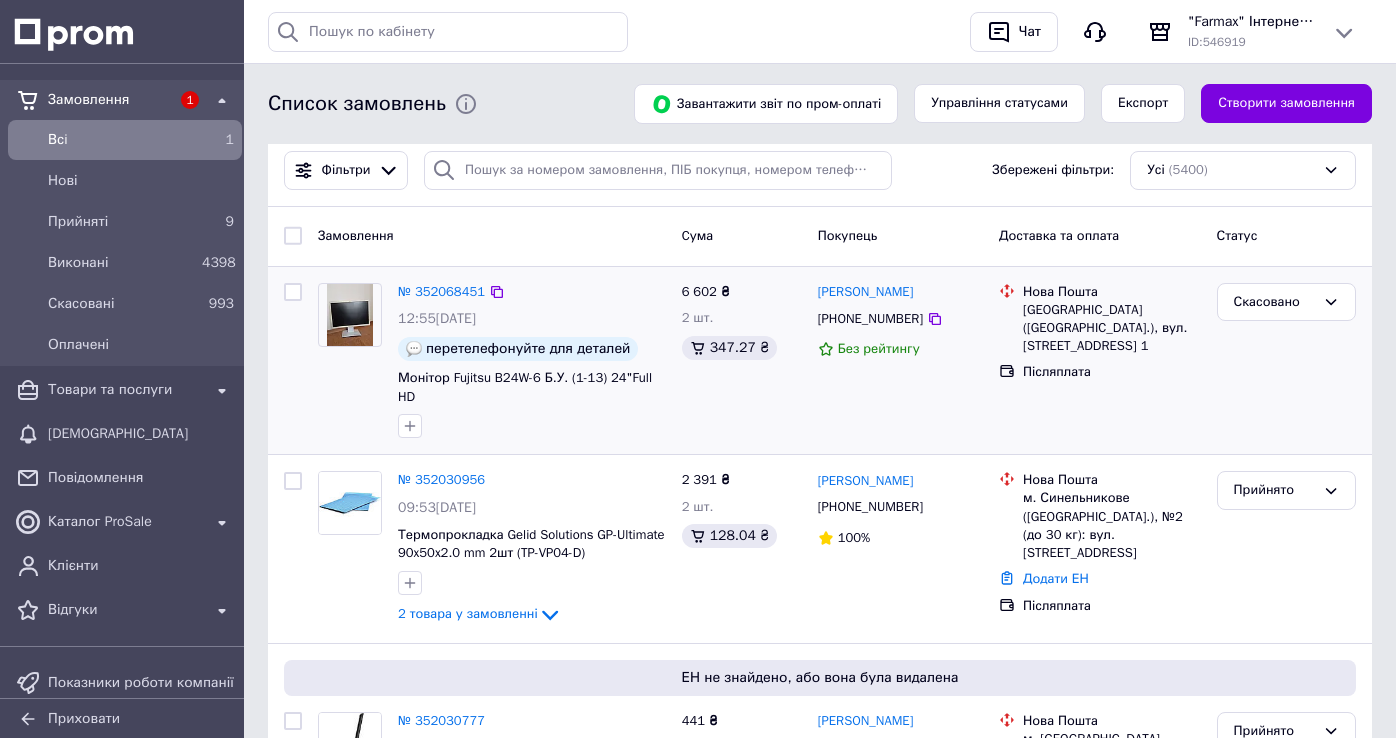 scroll, scrollTop: 0, scrollLeft: 0, axis: both 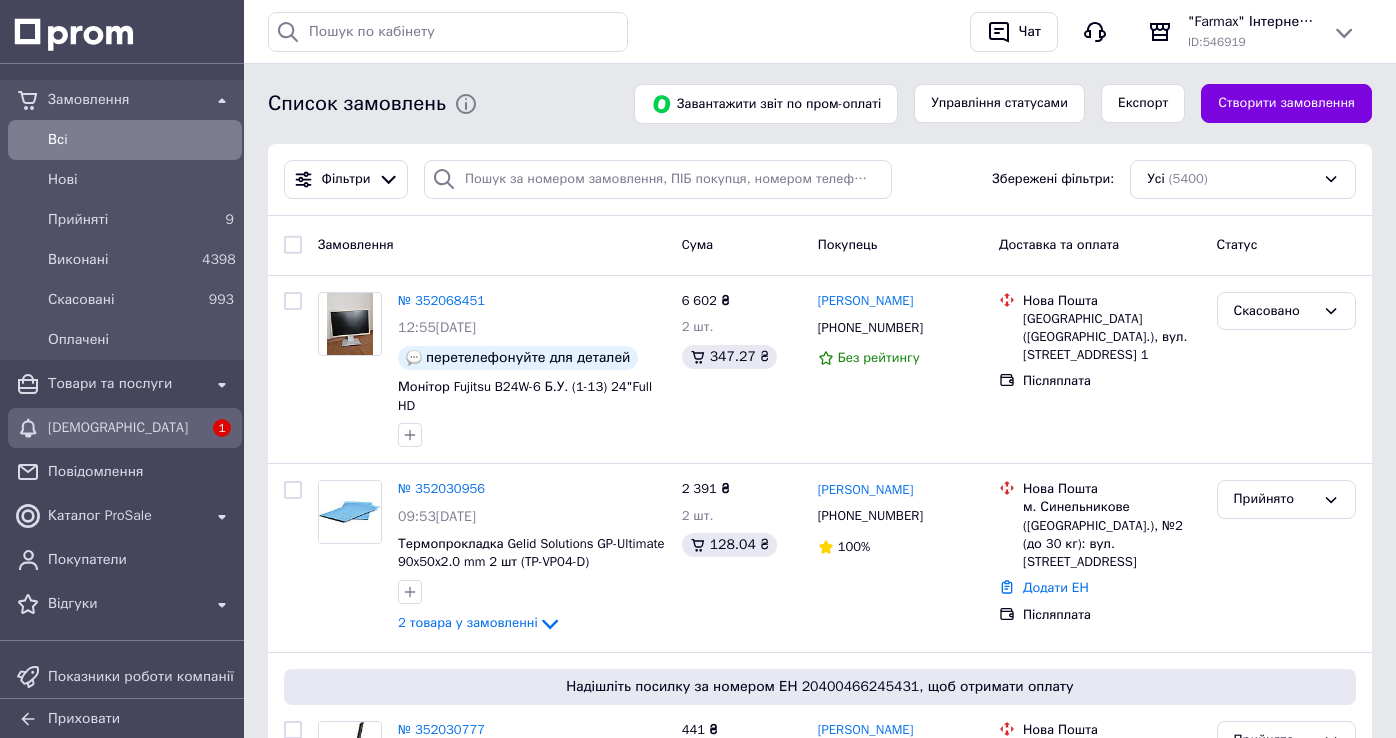 click on "[DEMOGRAPHIC_DATA]" at bounding box center (125, 428) 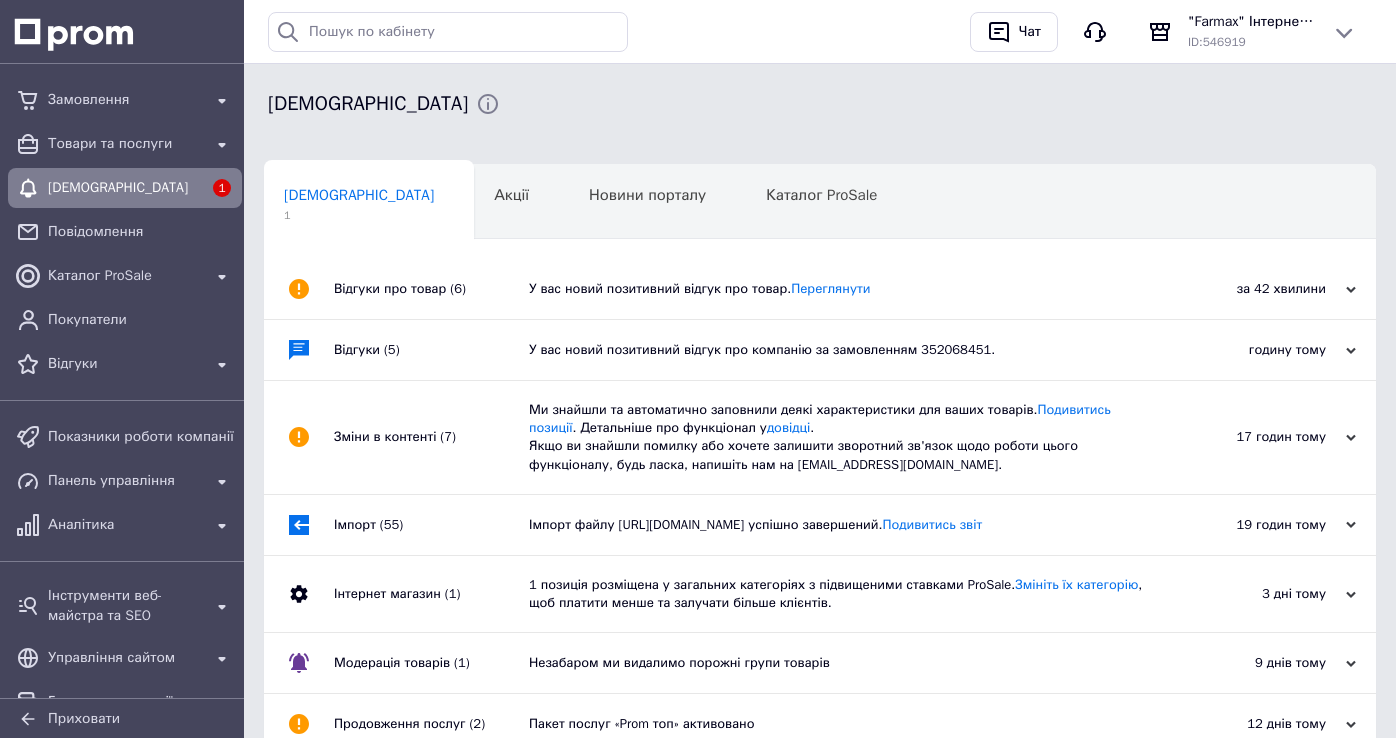 click on "У вас новий позитивний відгук про товар.  Переглянути" at bounding box center [842, 289] 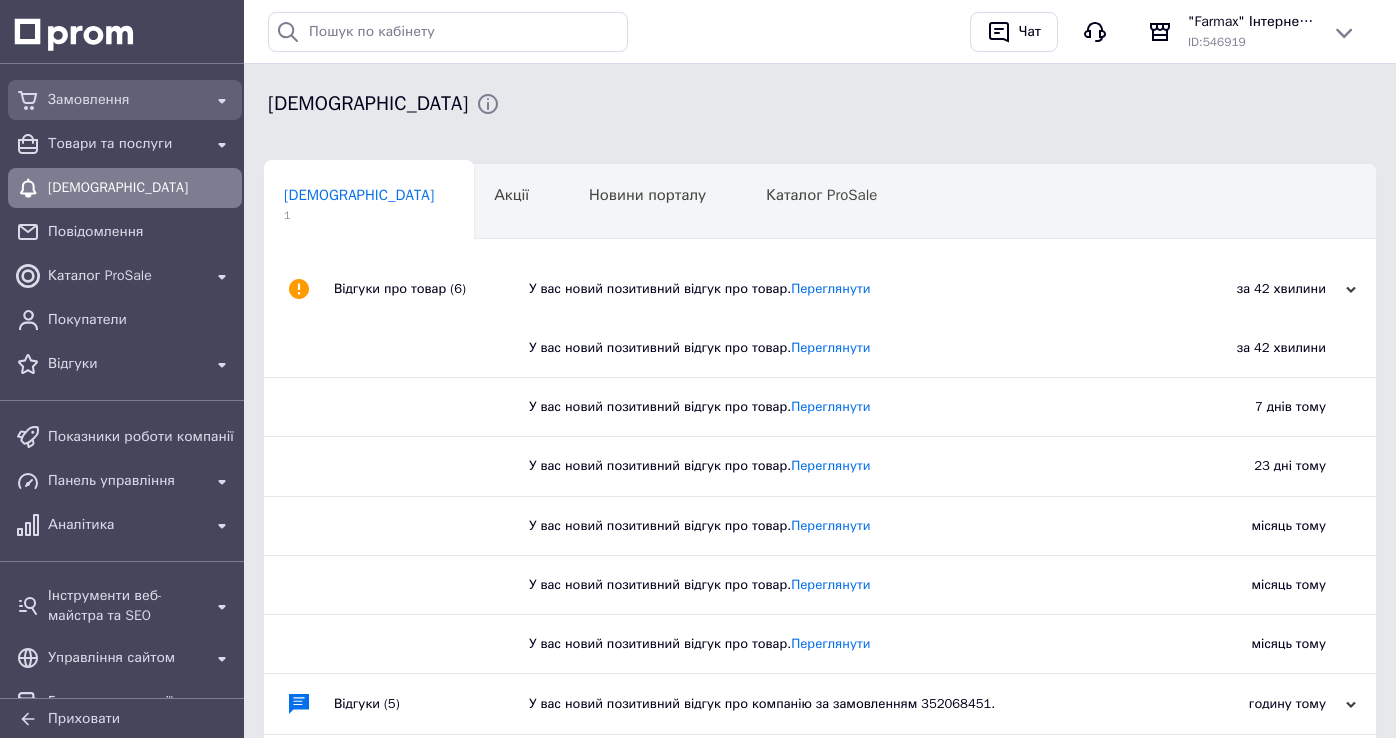 click on "Замовлення" at bounding box center (125, 100) 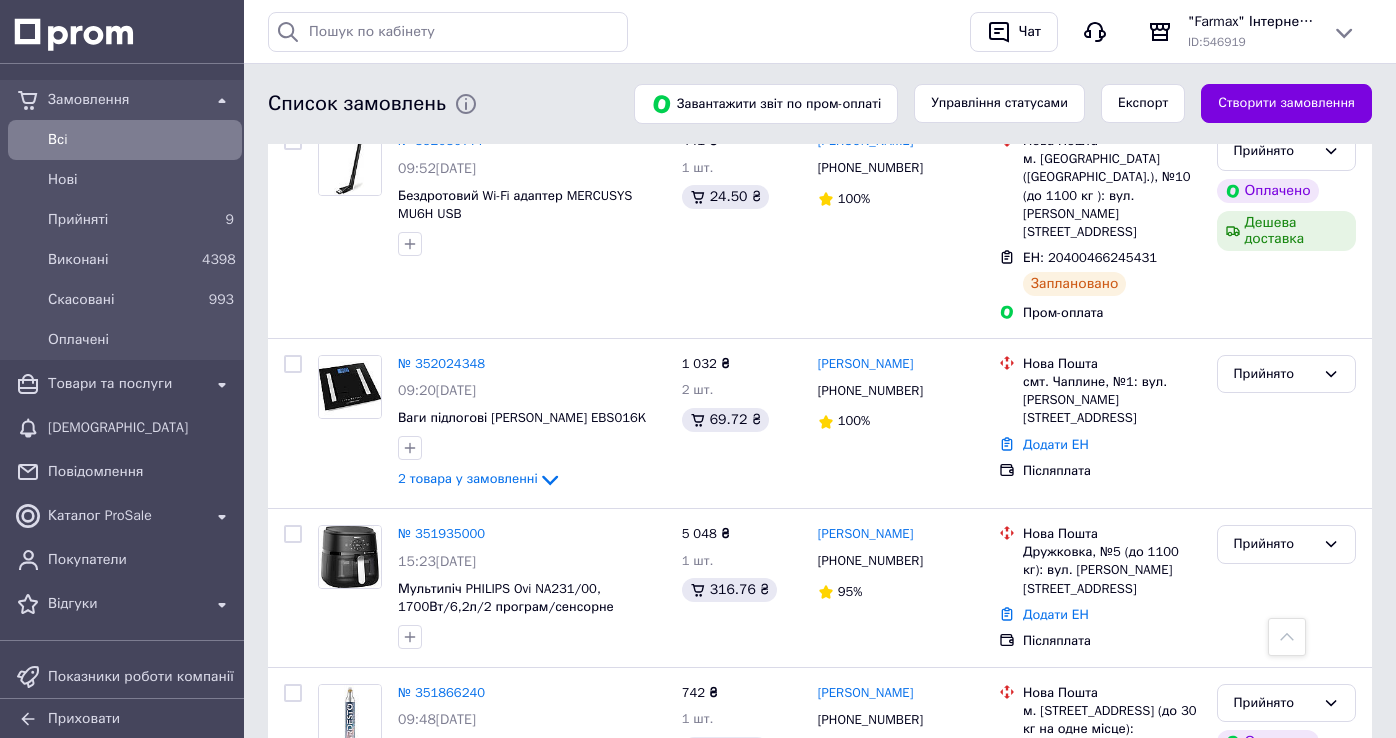 scroll, scrollTop: 600, scrollLeft: 0, axis: vertical 